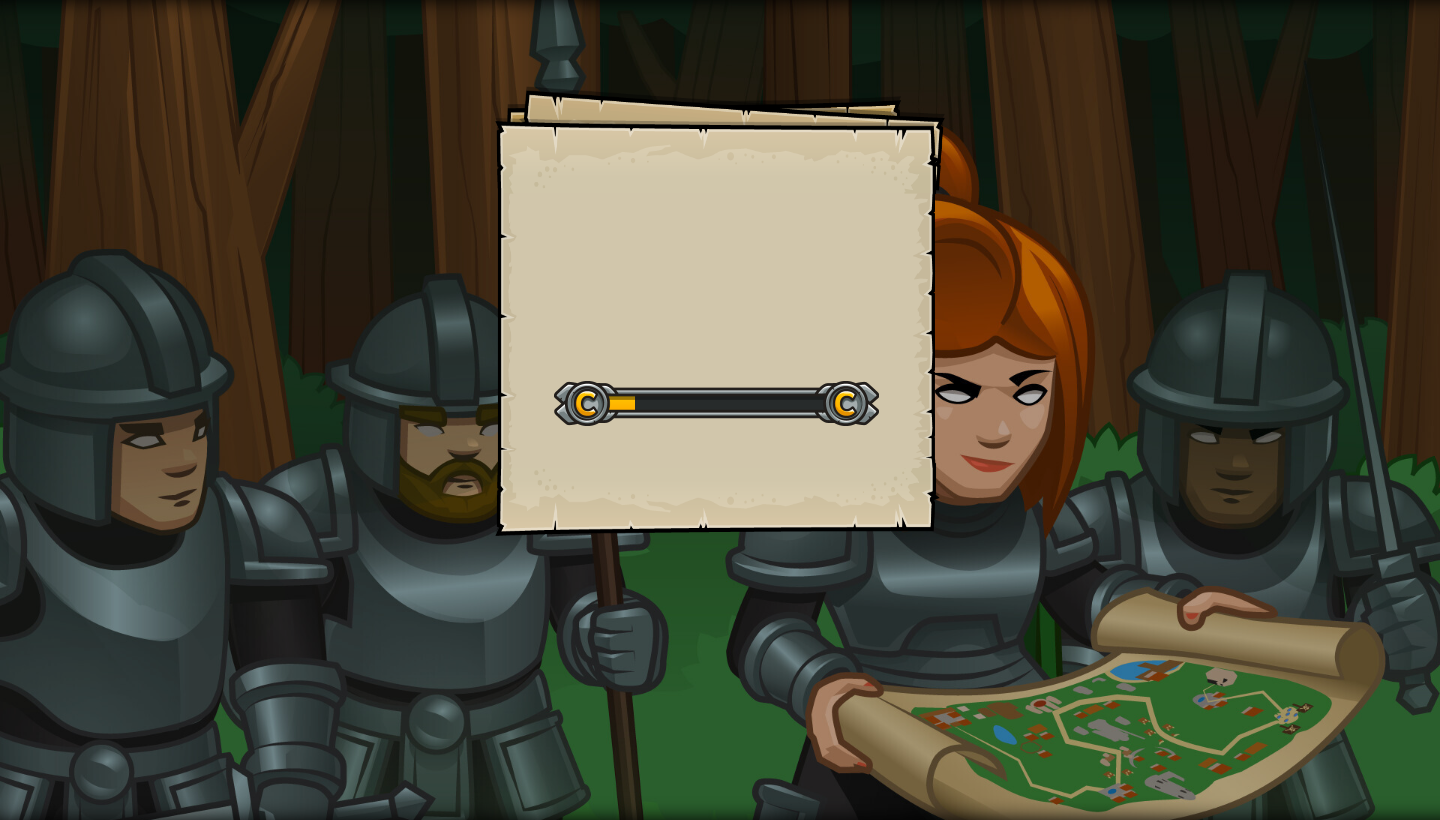scroll, scrollTop: 0, scrollLeft: 0, axis: both 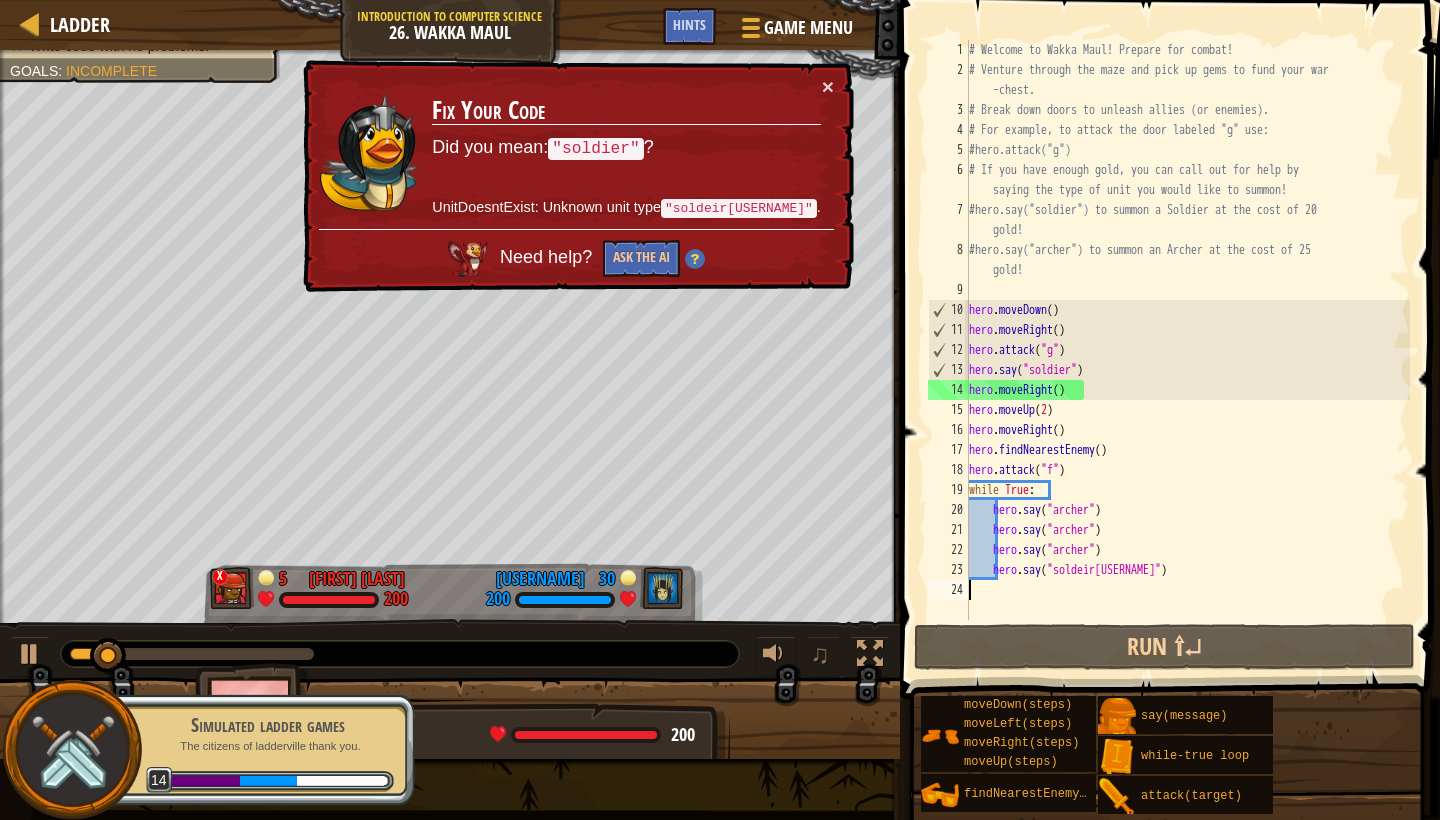 click on "# Welcome to Wakka Maul! Prepare for combat! # Venture through the maze and pick up gems to fund your war      -chest. # Break down doors to unleash allies (or enemies). # For example, to attack the door labeled "g" use: #hero.attack("g") # If you have enough gold, you can call out for help by       saying the type of unit you would like to summon! #hero.say("soldier") to summon a Soldier at the cost of 20       gold! #hero.say("archer") to summon an Archer at the cost of 25       gold! hero . moveDown ( ) hero . moveRight ( ) hero . attack ( "g" ) hero . say ( "soldier" ) hero . moveRight ( ) hero . moveUp ( 2 ) hero . moveRight ( ) hero . findNearestEnemy ( ) hero . attack ( "f" ) while   True :      hero . say ( "archer[USERNAME]" )        hero . say ( "archer[USERNAME]" )      hero . say ( "archer[USERNAME]" )      hero . say ( "soldier[USERNAME]" )" at bounding box center [1187, 350] 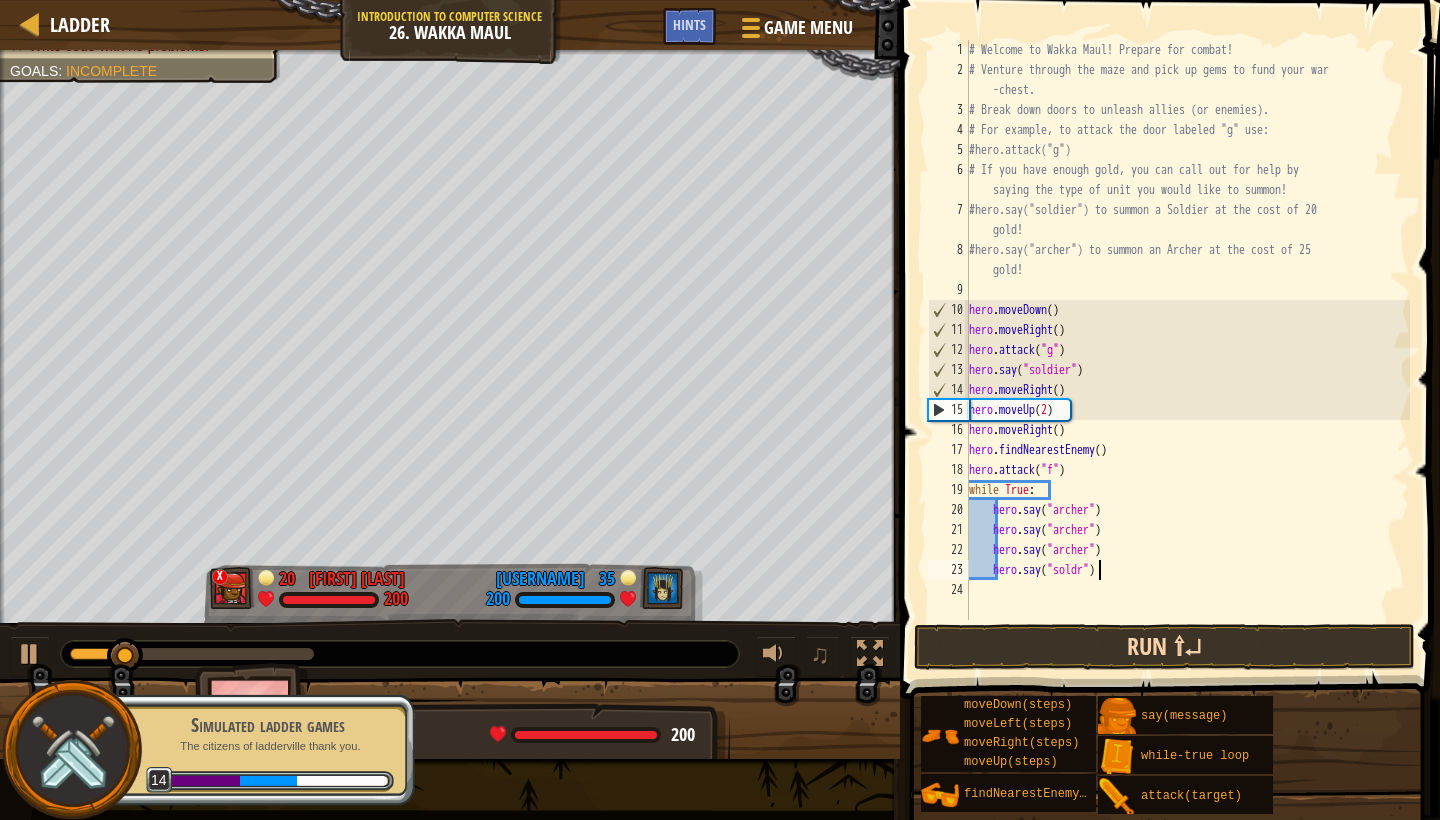 scroll, scrollTop: 9, scrollLeft: 12, axis: both 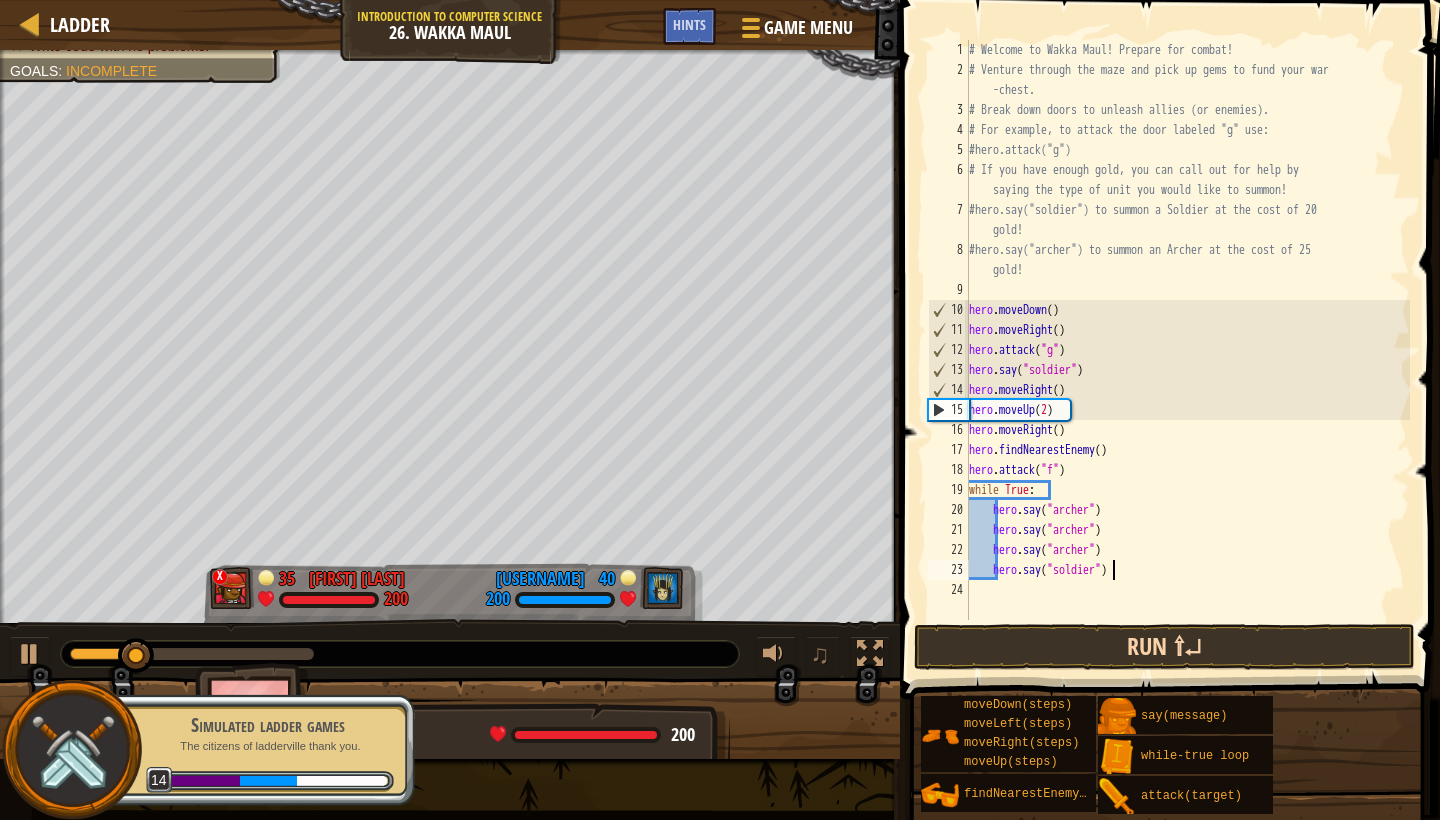 click on "Run ⇧↵" at bounding box center [1164, 647] 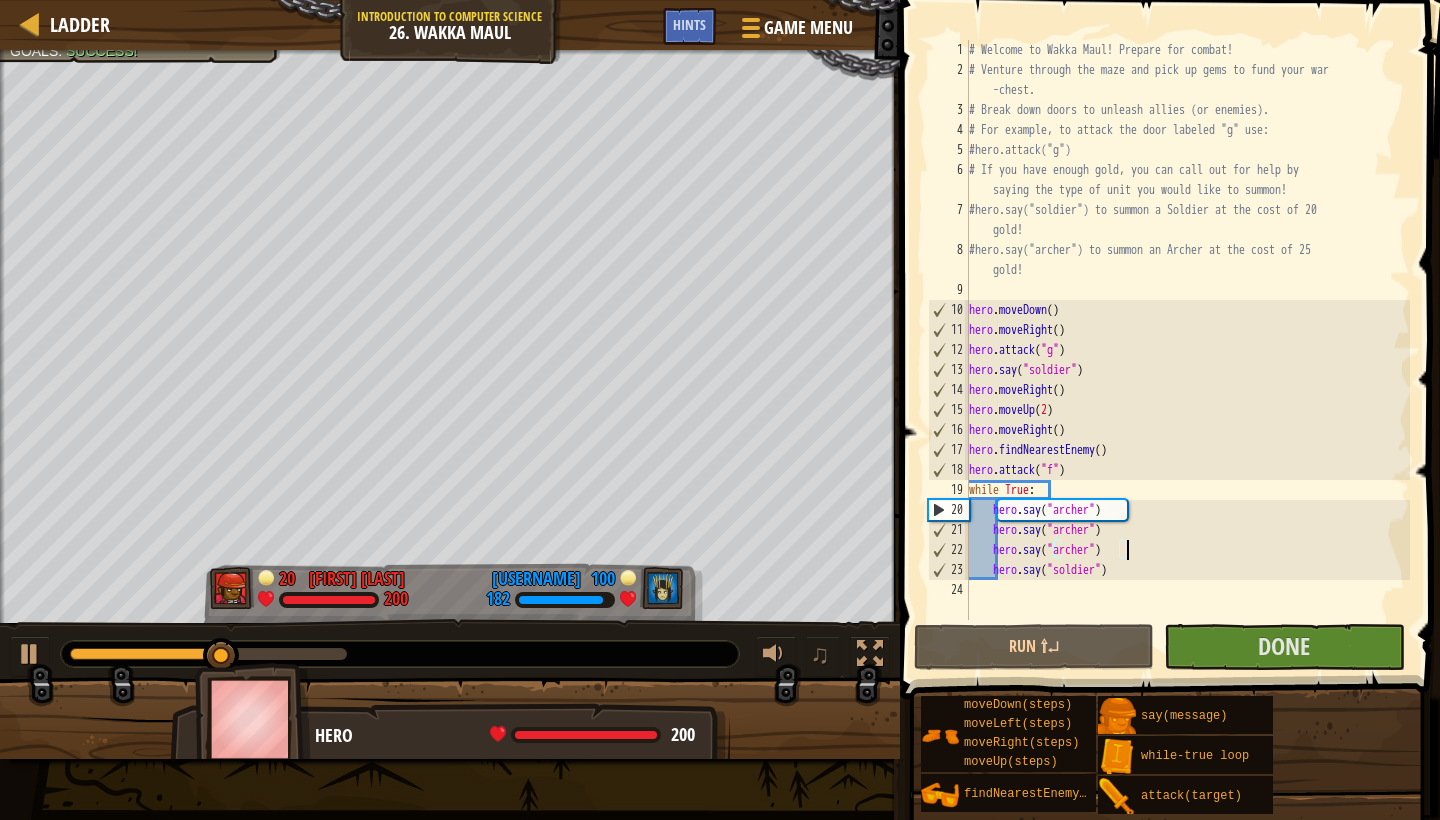 click on "# Welcome to Wakka Maul! Prepare for combat! # Venture through the maze and pick up gems to fund your war      -chest. # Break down doors to unleash allies (or enemies). # For example, to attack the door labeled "g" use: #hero.attack("g") # If you have enough gold, you can call out for help by       saying the type of unit you would like to summon! #hero.say("soldier") to summon a Soldier at the cost of 20       gold! #hero.say("archer") to summon an Archer at the cost of 25       gold! hero . moveDown ( ) hero . moveRight ( ) hero . attack ( "g" ) hero . say ( "soldier" ) hero . moveRight ( ) hero . moveUp ( 2 ) hero . moveRight ( ) hero . findNearestEnemy ( ) hero . attack ( "f" ) while   True :      hero . say ( "archer" )        hero . say ( "archer" )      hero . say ( "archer" )      hero . say ( "soldier" )" at bounding box center (1187, 350) 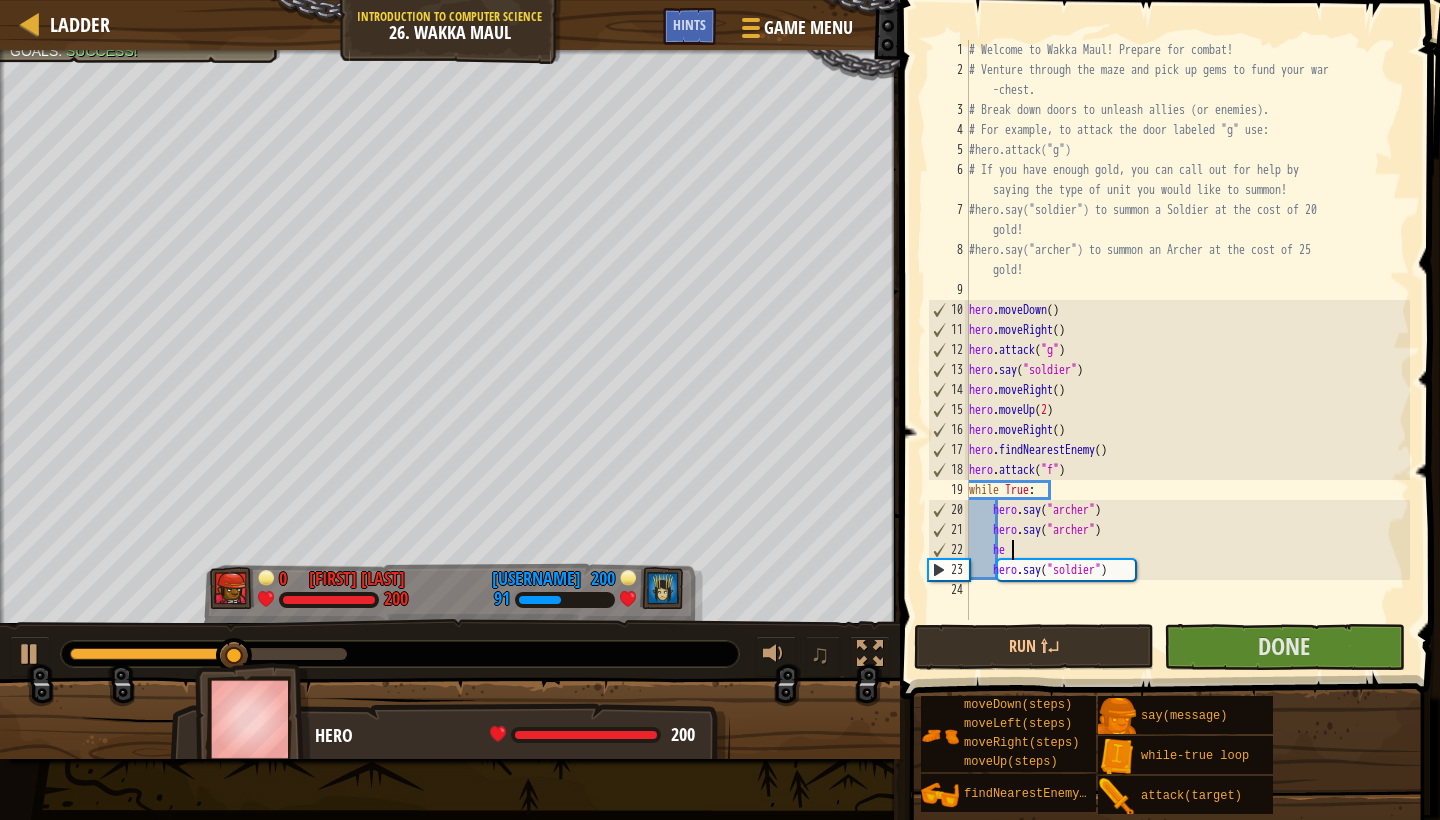 type on "h" 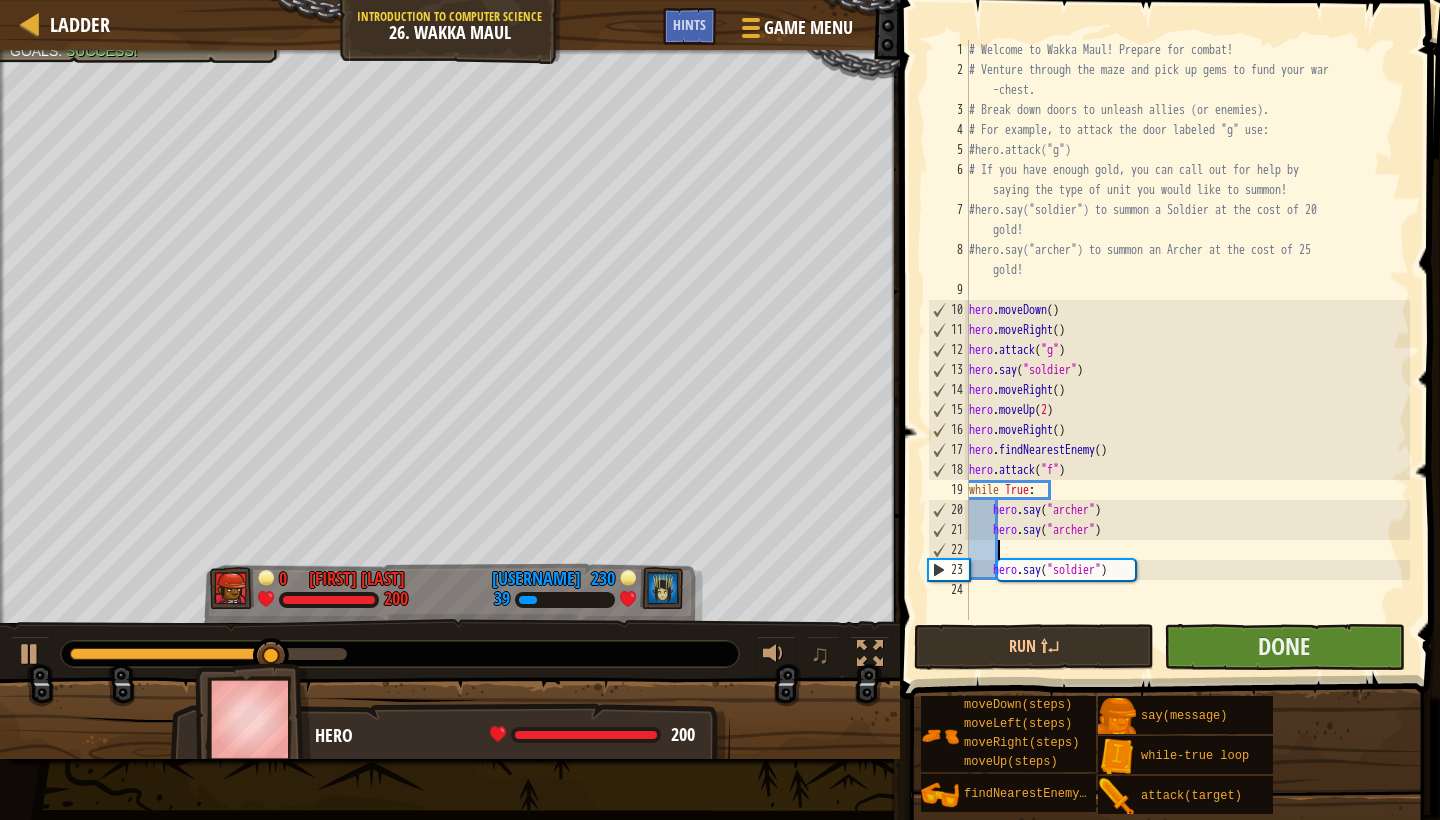 click on "Done" at bounding box center (1284, 647) 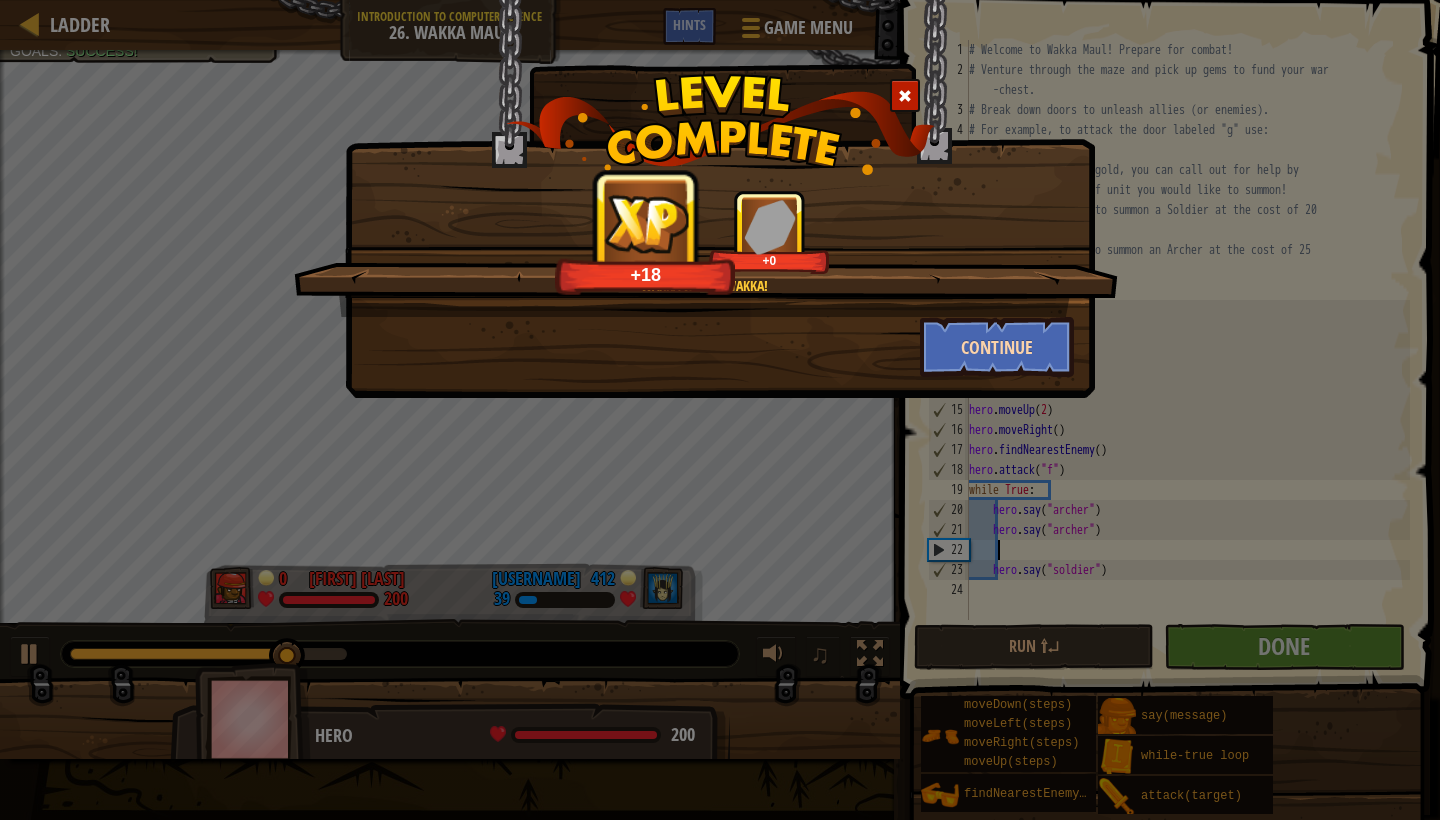 click on "Continue" at bounding box center (997, 347) 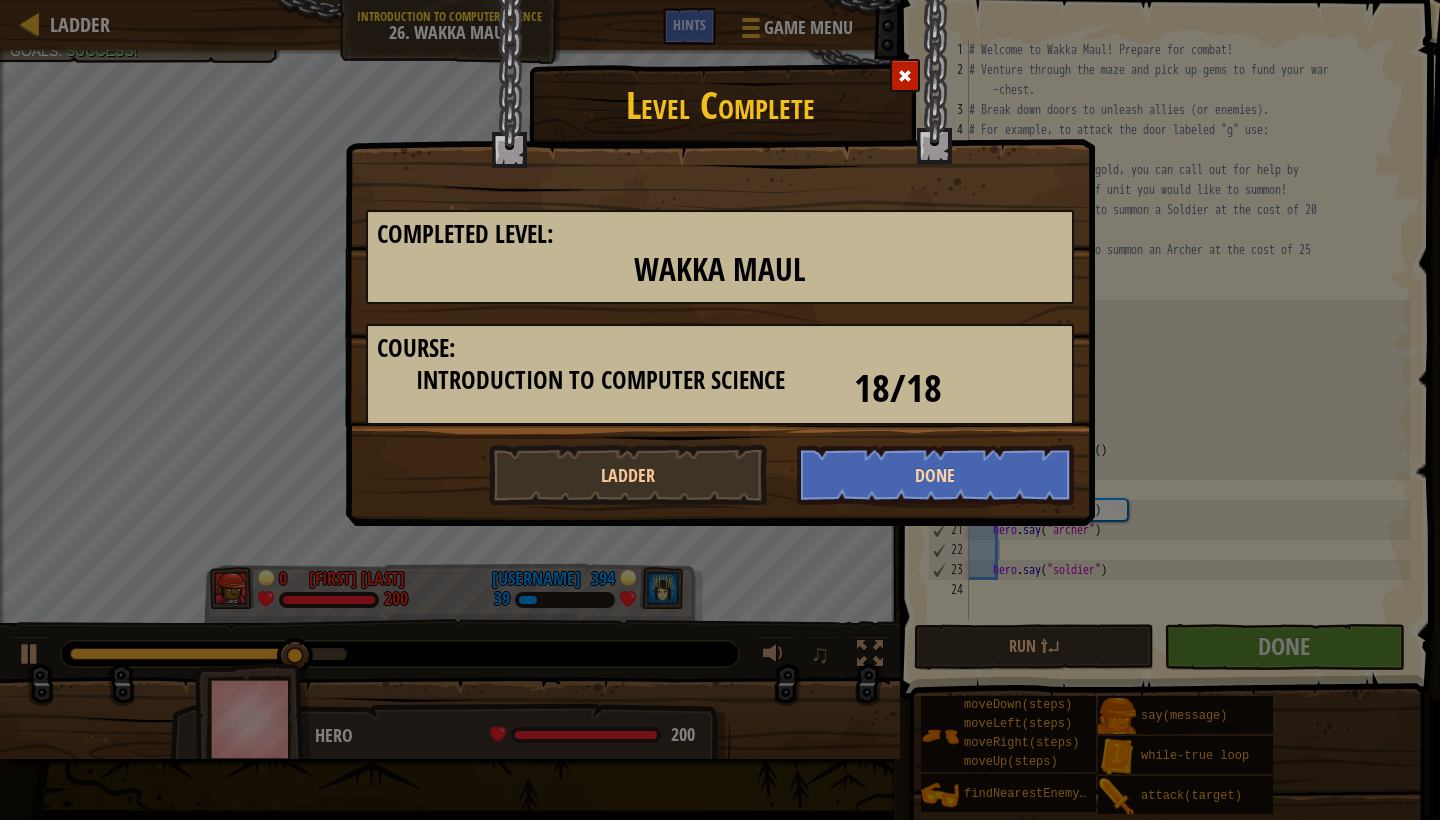 click on "Done" at bounding box center [936, 475] 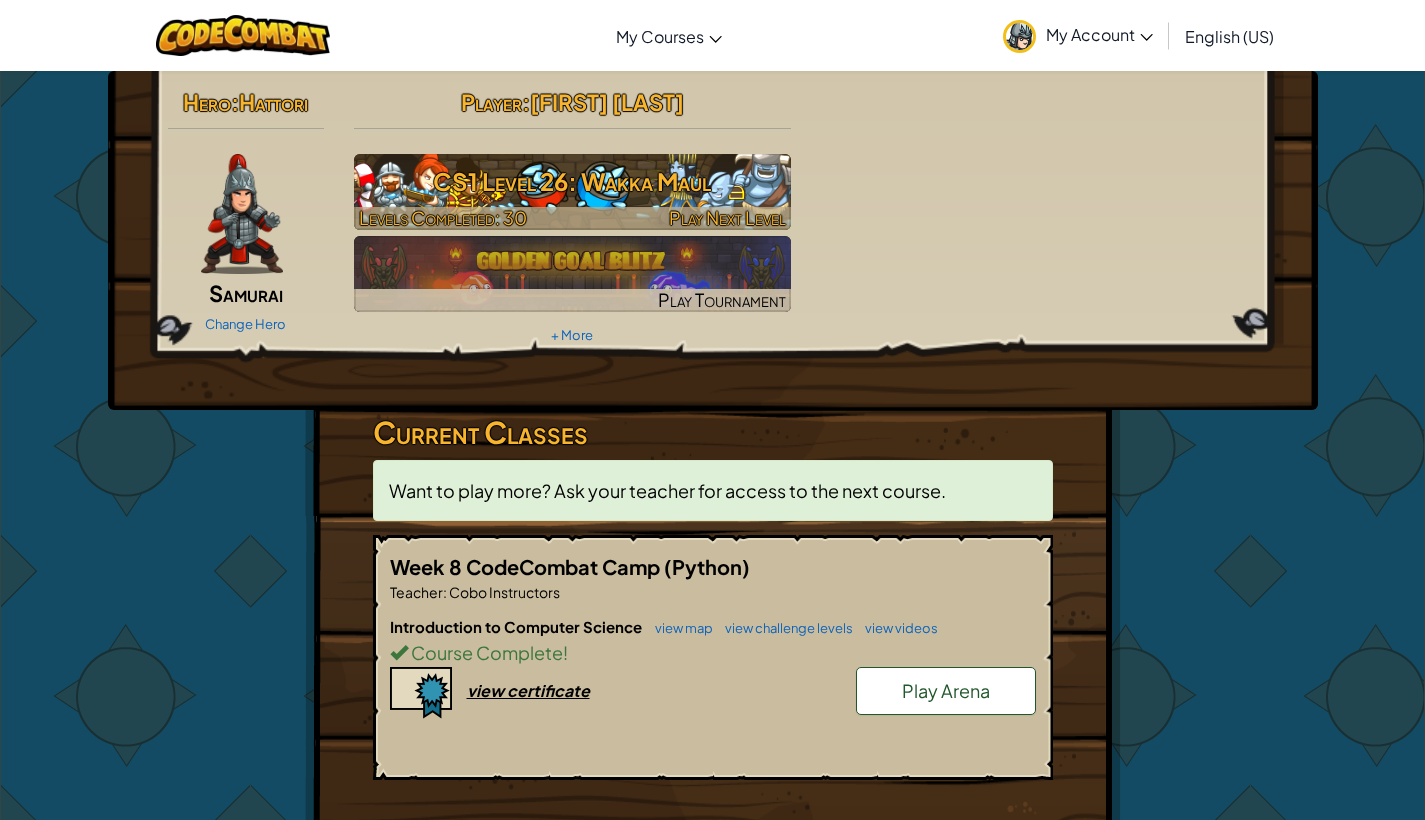 click on "CS1 Level 26: Wakka Maul" at bounding box center [572, 181] 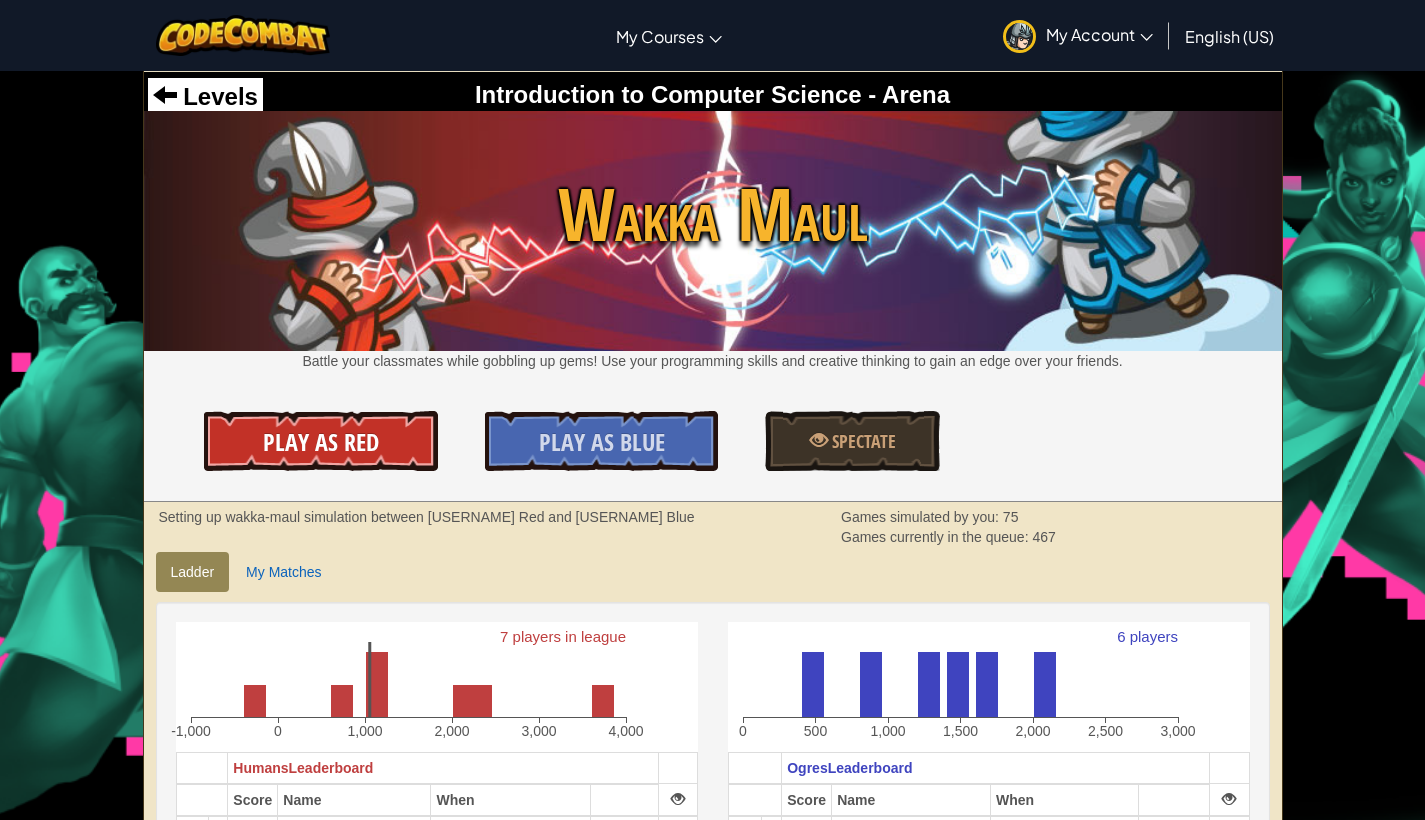click on "Play As Red" at bounding box center [321, 442] 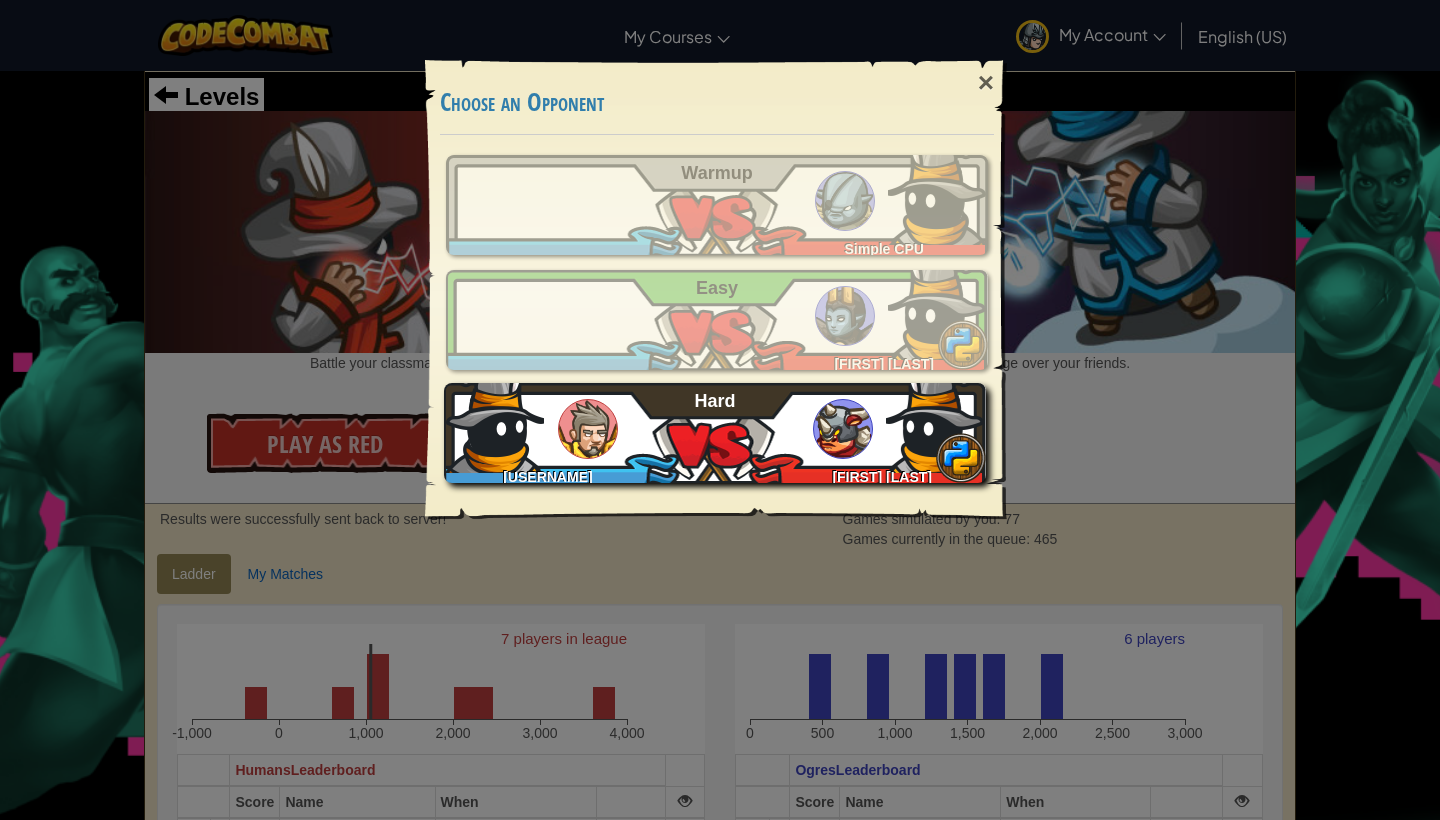 click on "dunccccaann jacob T Hard" at bounding box center [715, 433] 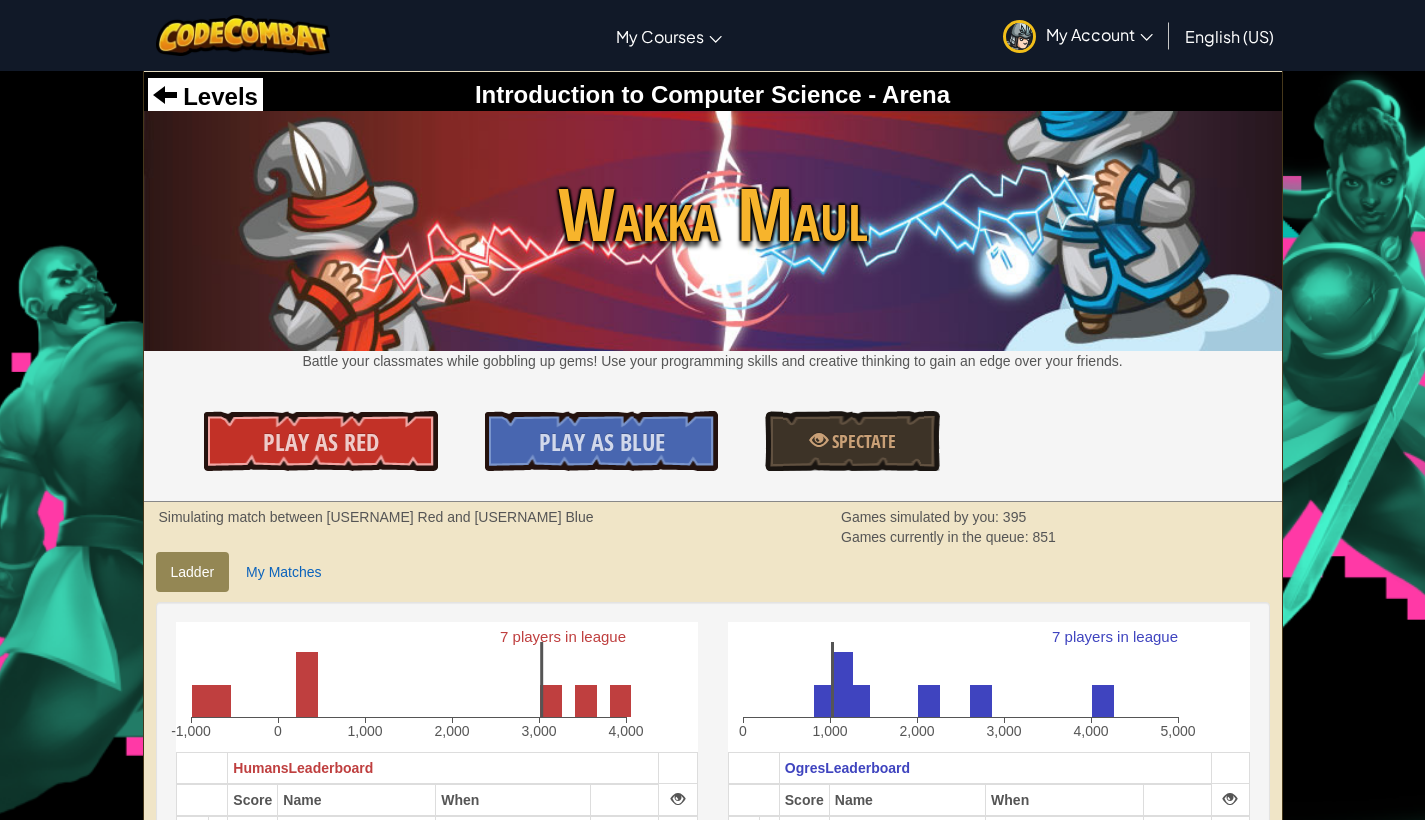 scroll, scrollTop: 0, scrollLeft: 0, axis: both 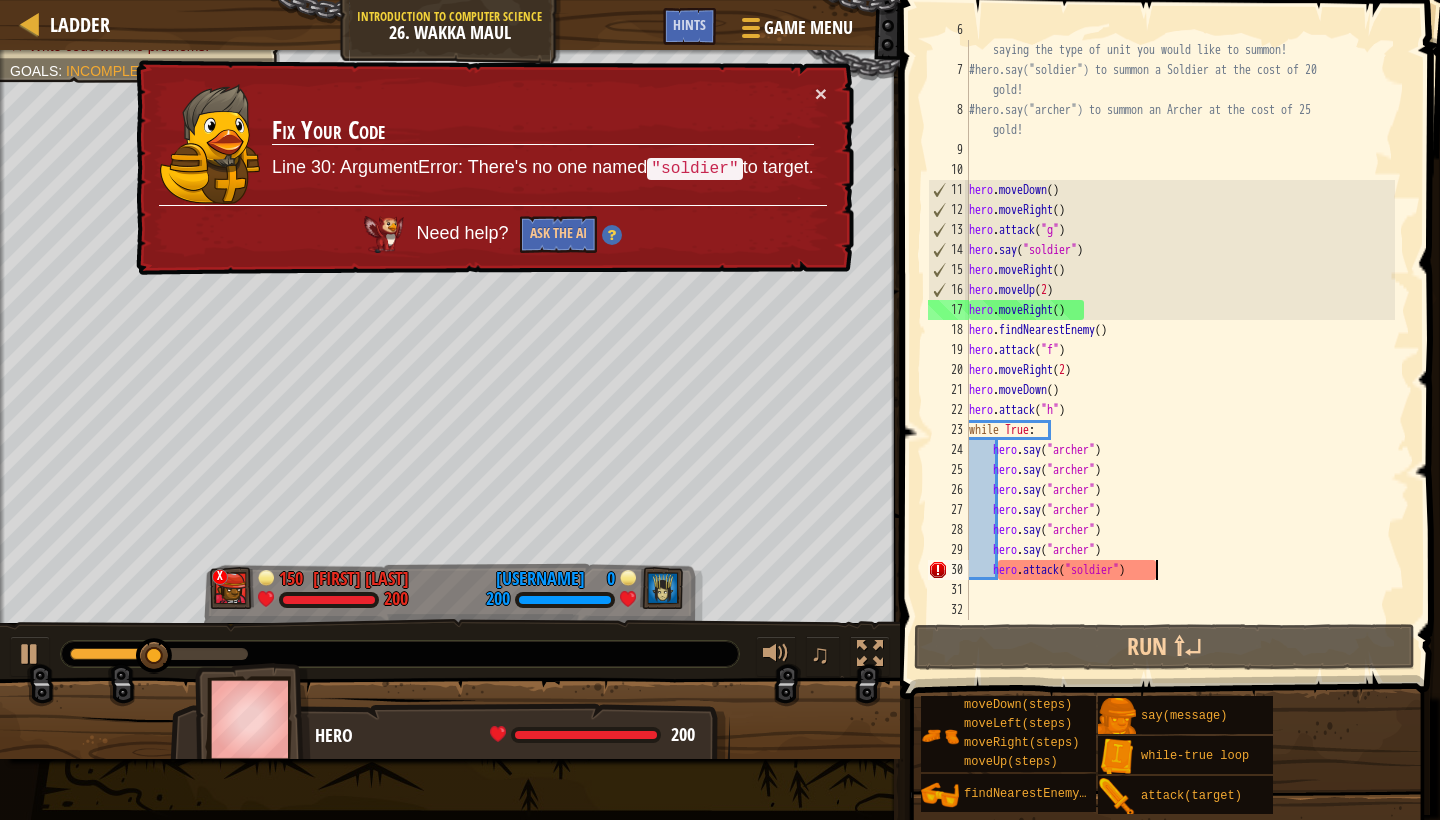 click on "# If you have enough gold, you can call out for help by       saying the type of unit you would like to summon! #hero.say("soldier") to summon a Soldier at the cost of 20       gold! #hero.say("archer") to summon an Archer at the cost of 25       gold! hero . moveDown ( ) hero . moveRight ( ) hero . attack ( "g" ) hero . say ( "soldier" ) hero . moveRight ( ) hero . moveUp ( 2 ) hero . moveRight ( ) hero . findNearestEnemy ( ) hero . attack ( "f" ) hero . moveRight ( 2 ) hero . moveDown ( ) hero . attack ( "h" ) while   True :      hero . say ( "archer" )        hero . say ( "archer" )      hero . say ( "archer" )      hero . say ( "archer" )      hero . say ( "archer" )      hero . say ( "archer" )      hero . attack ( "soldier" )" at bounding box center (1180, 340) 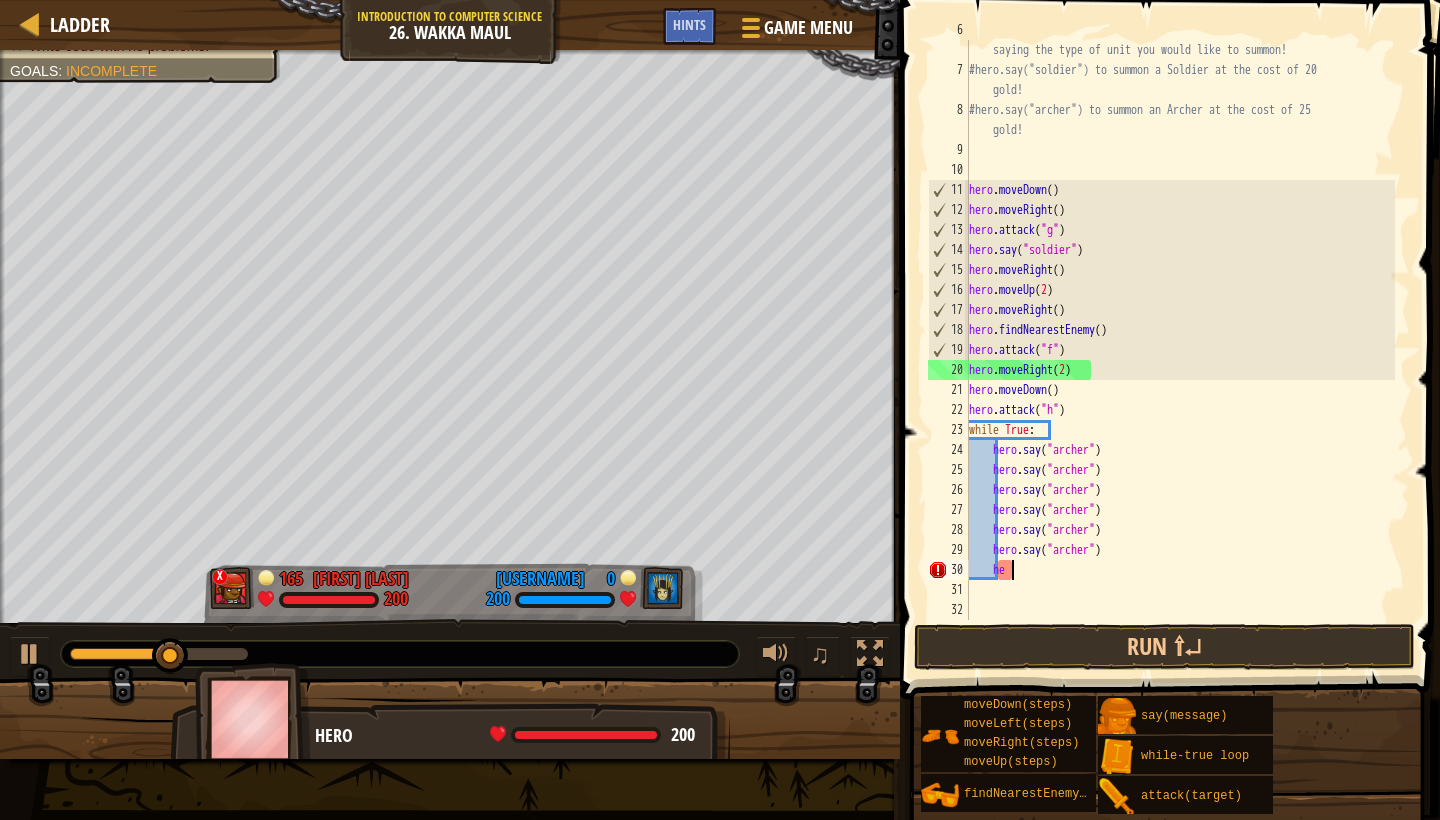 type on "h" 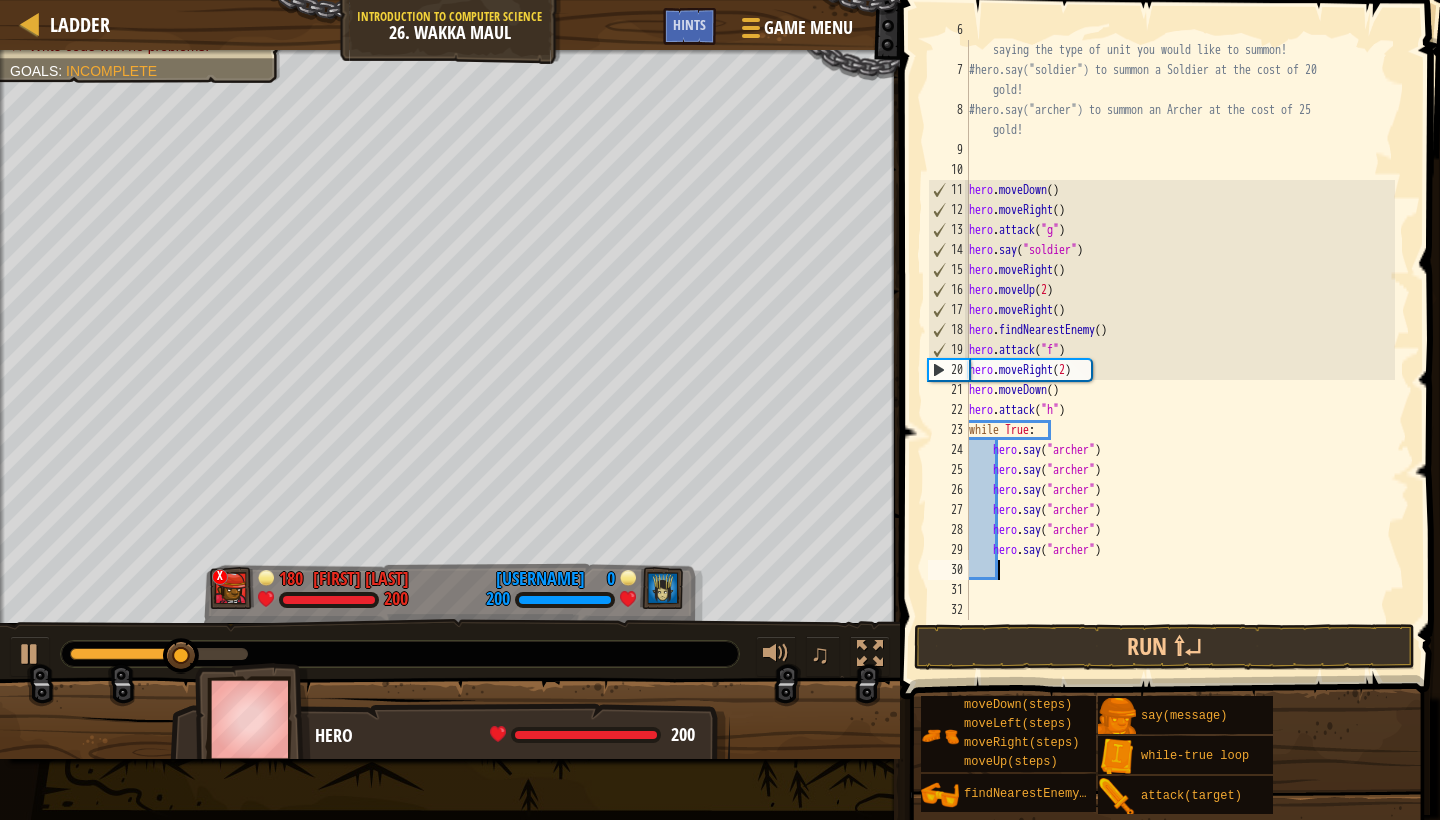 type 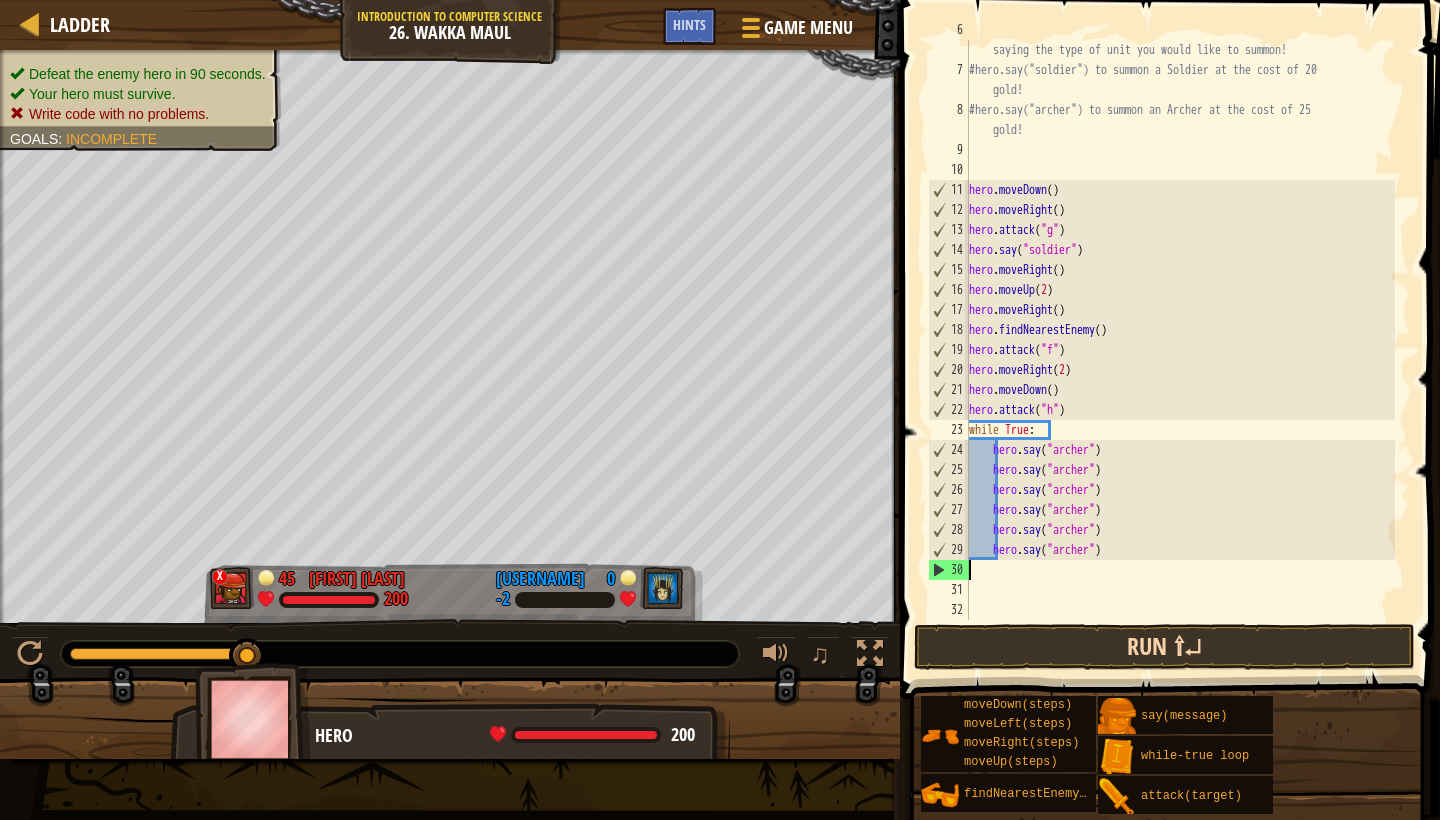 click on "Run ⇧↵" at bounding box center [1164, 647] 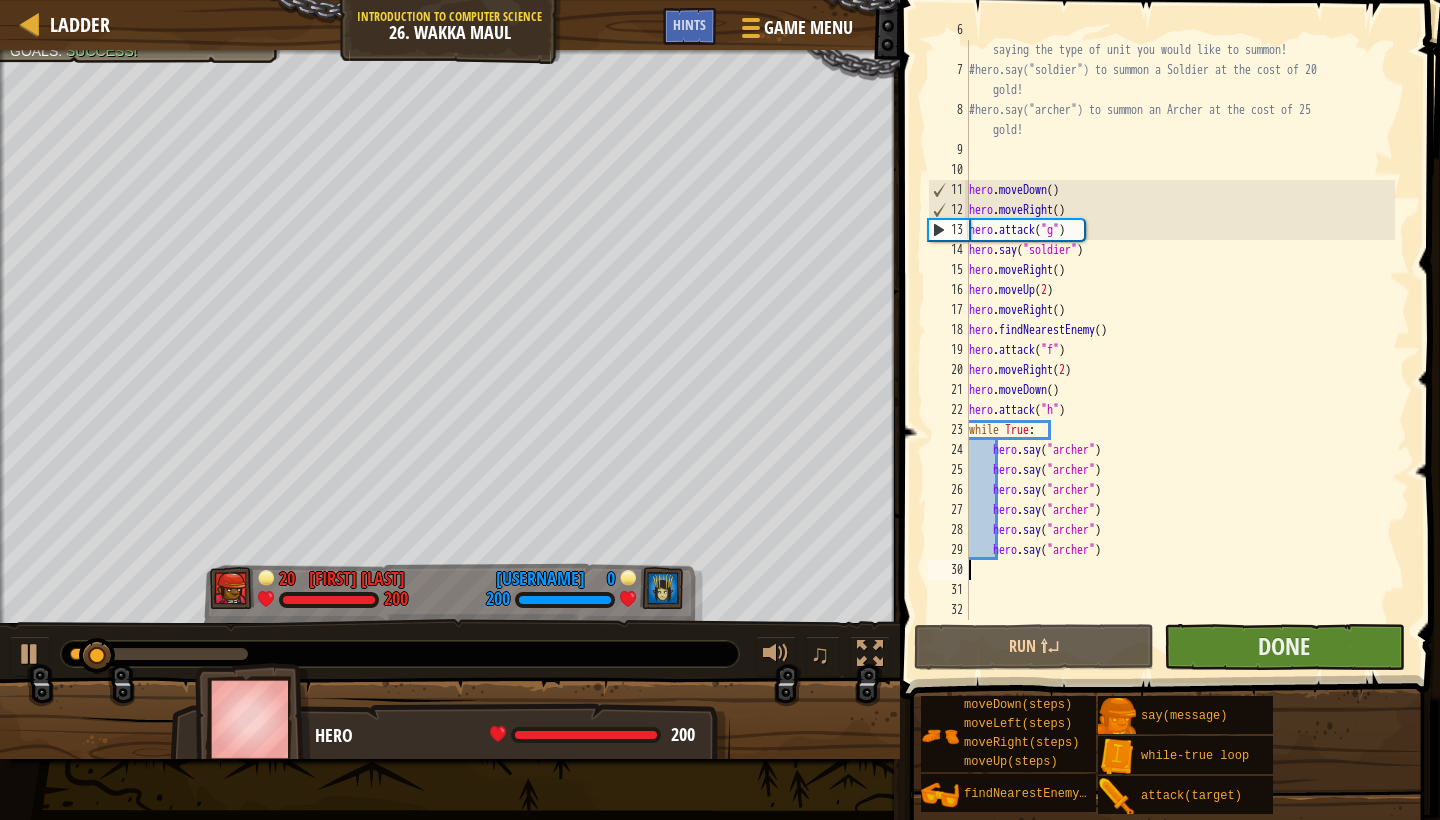 click on "Done" at bounding box center [1284, 647] 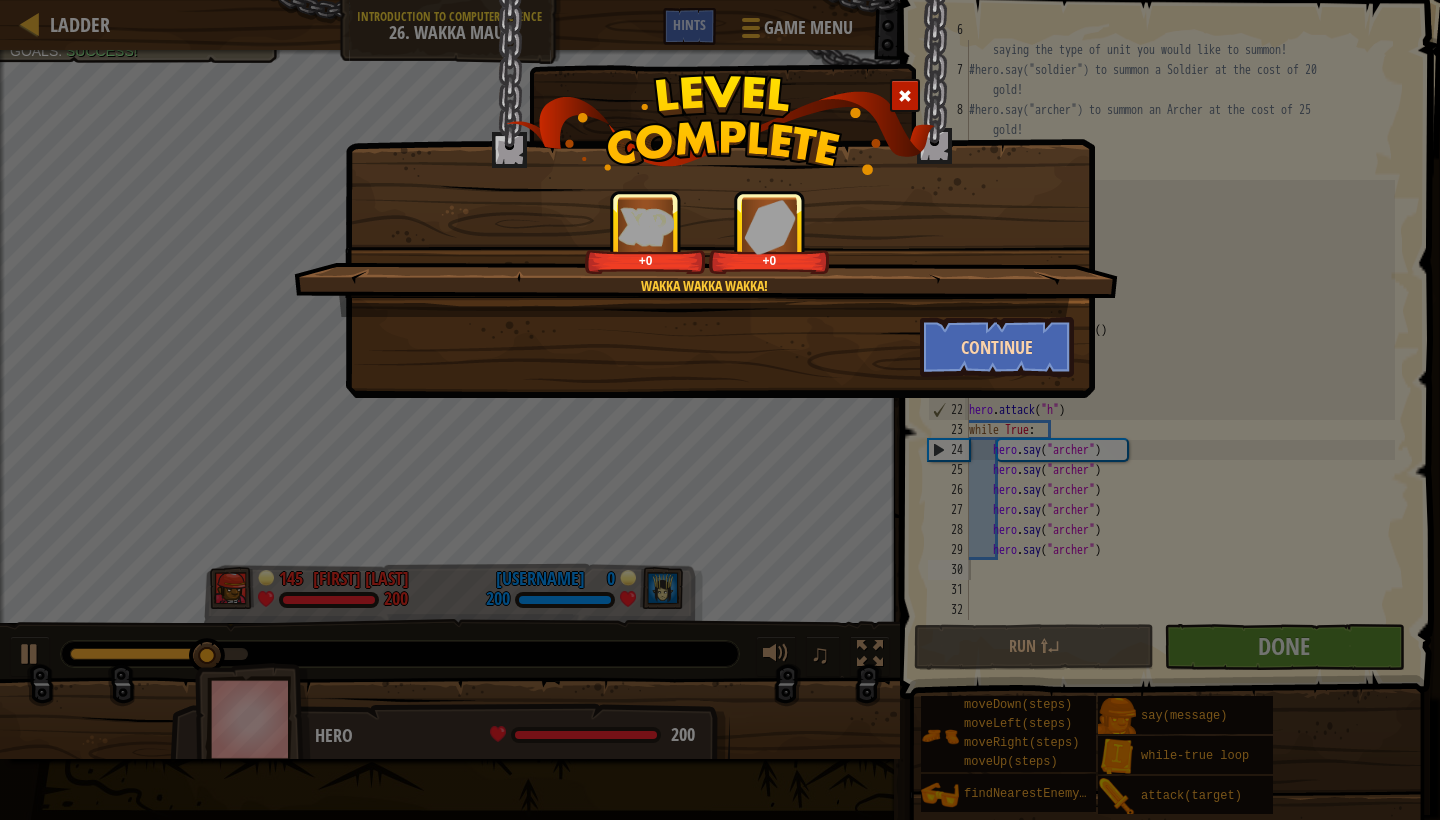 click on "Continue" at bounding box center [997, 347] 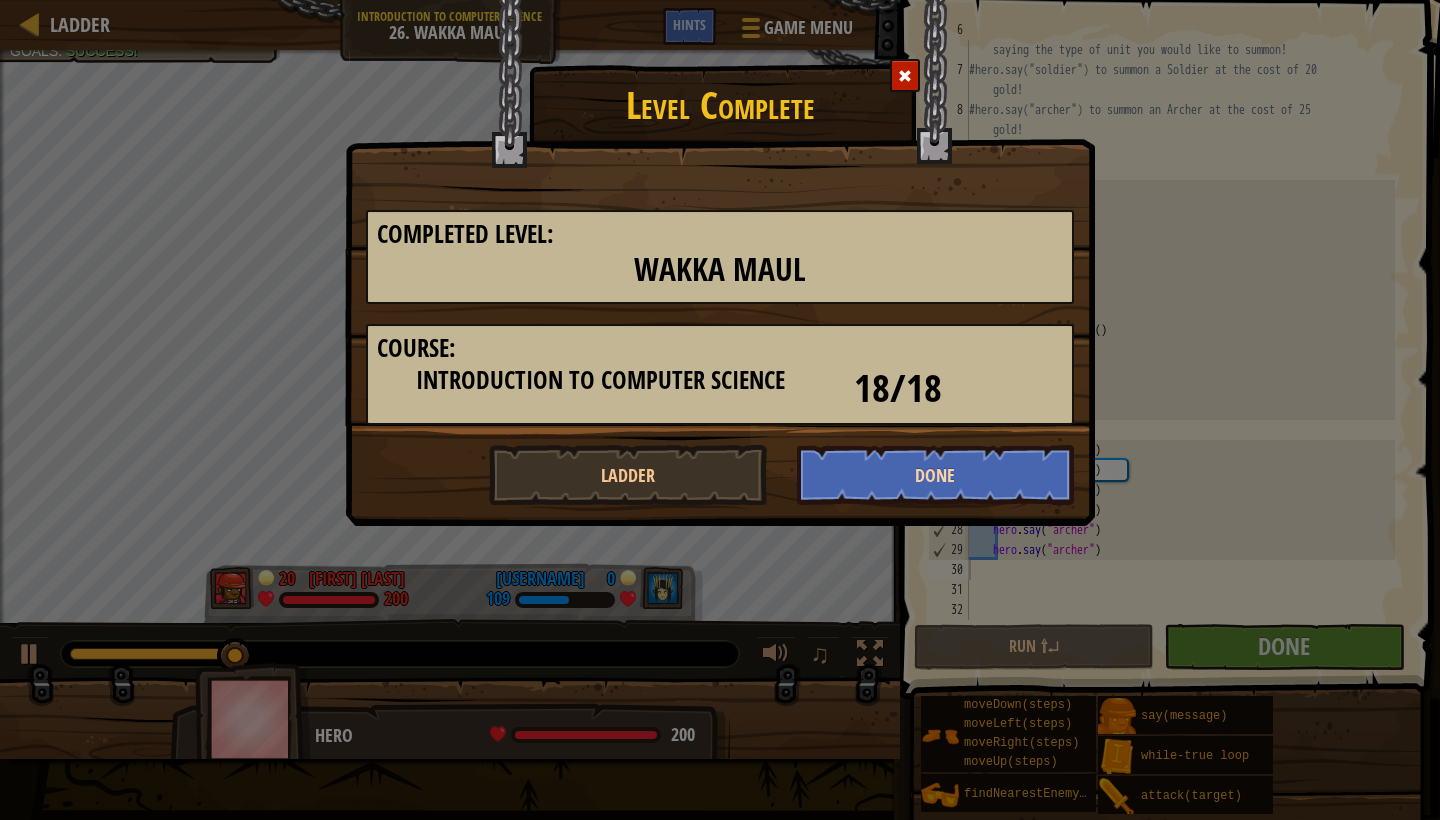 click on "Done" at bounding box center (936, 475) 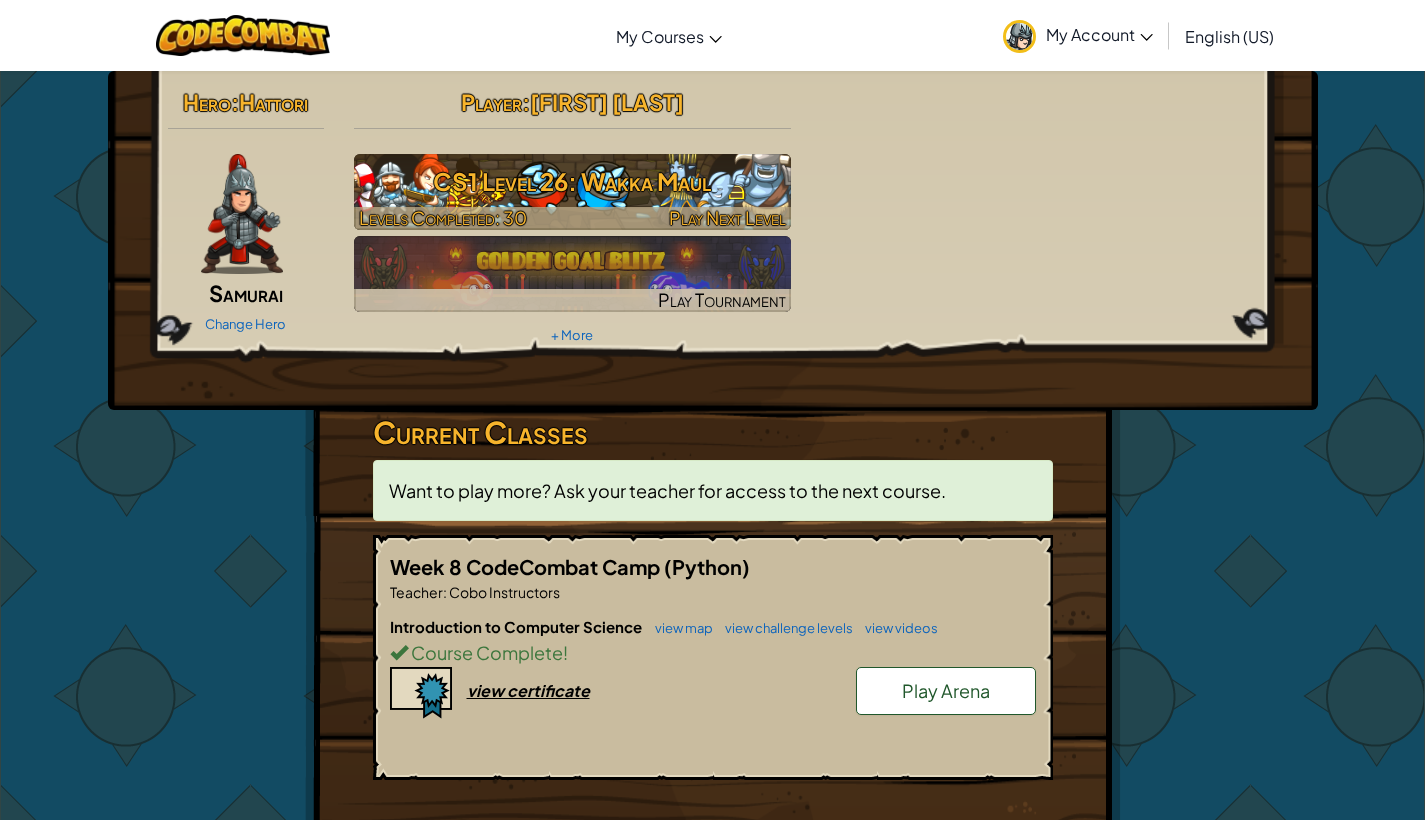 click on "CS1 Level 26: Wakka Maul" at bounding box center (572, 181) 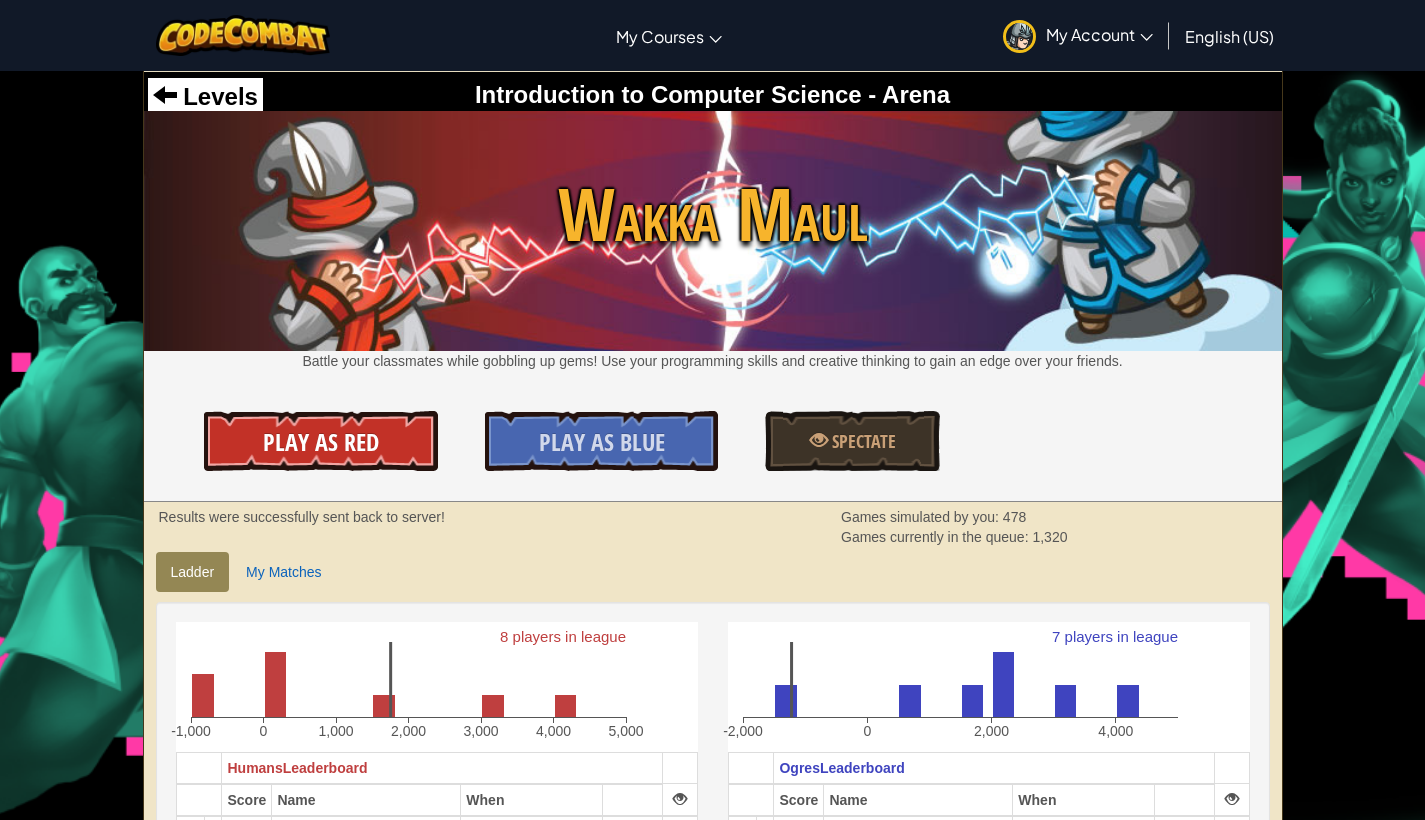 click on "Play As Red" at bounding box center (321, 441) 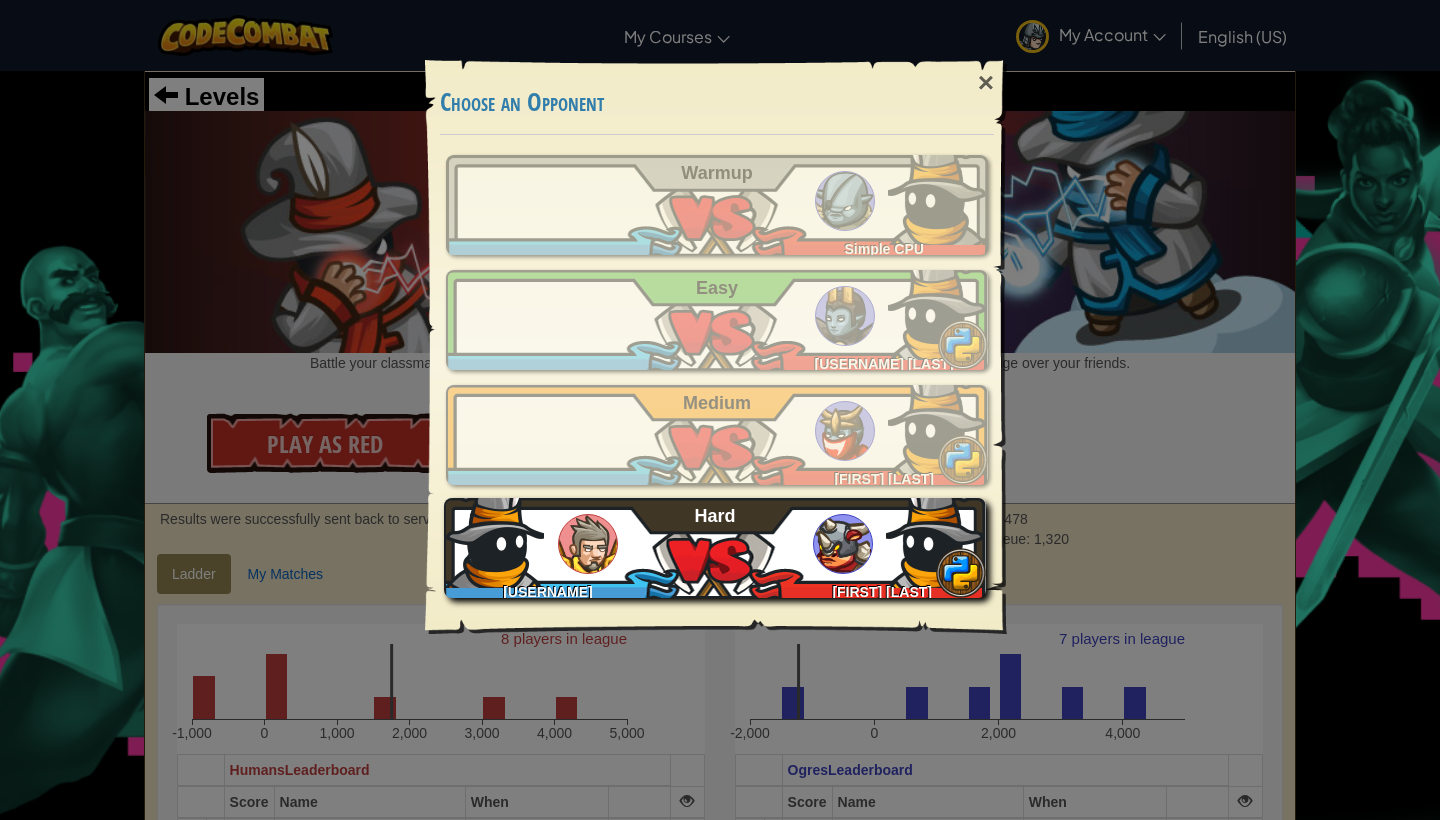 click on "[USERNAME] [FIRST] [LAST] [LAST]" at bounding box center (715, 548) 